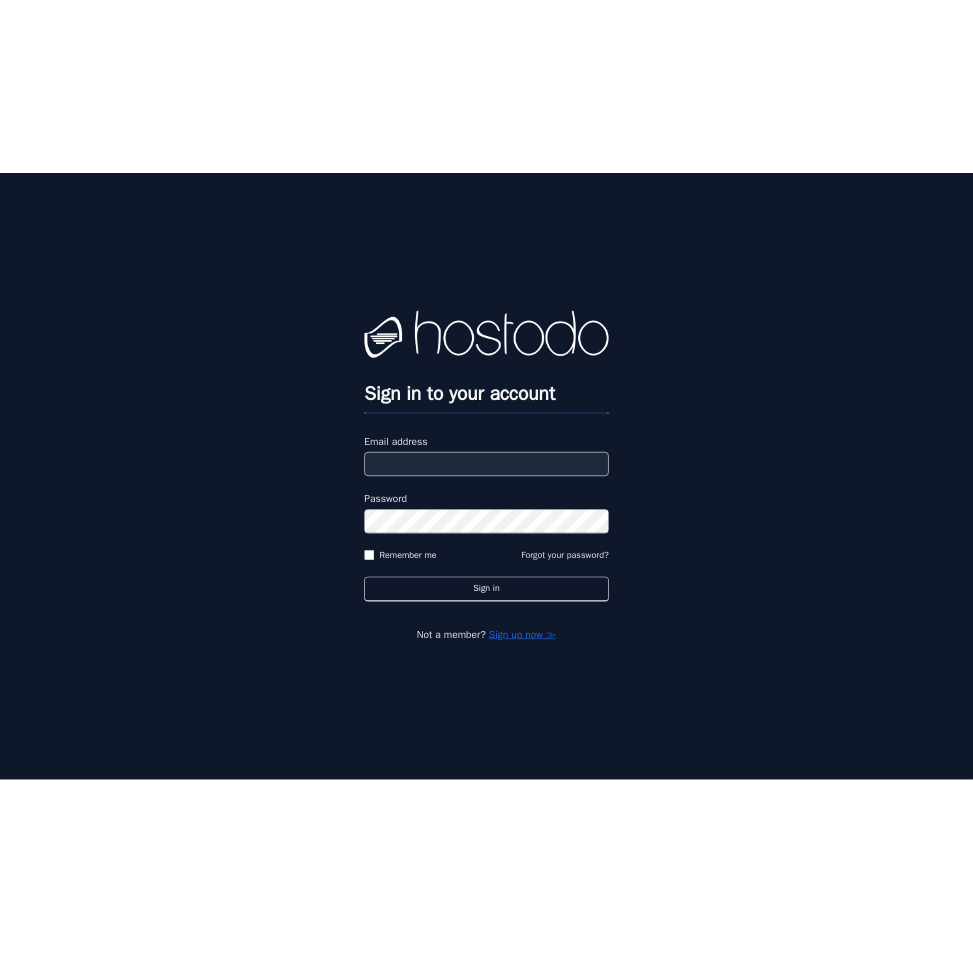 scroll, scrollTop: 0, scrollLeft: 0, axis: both 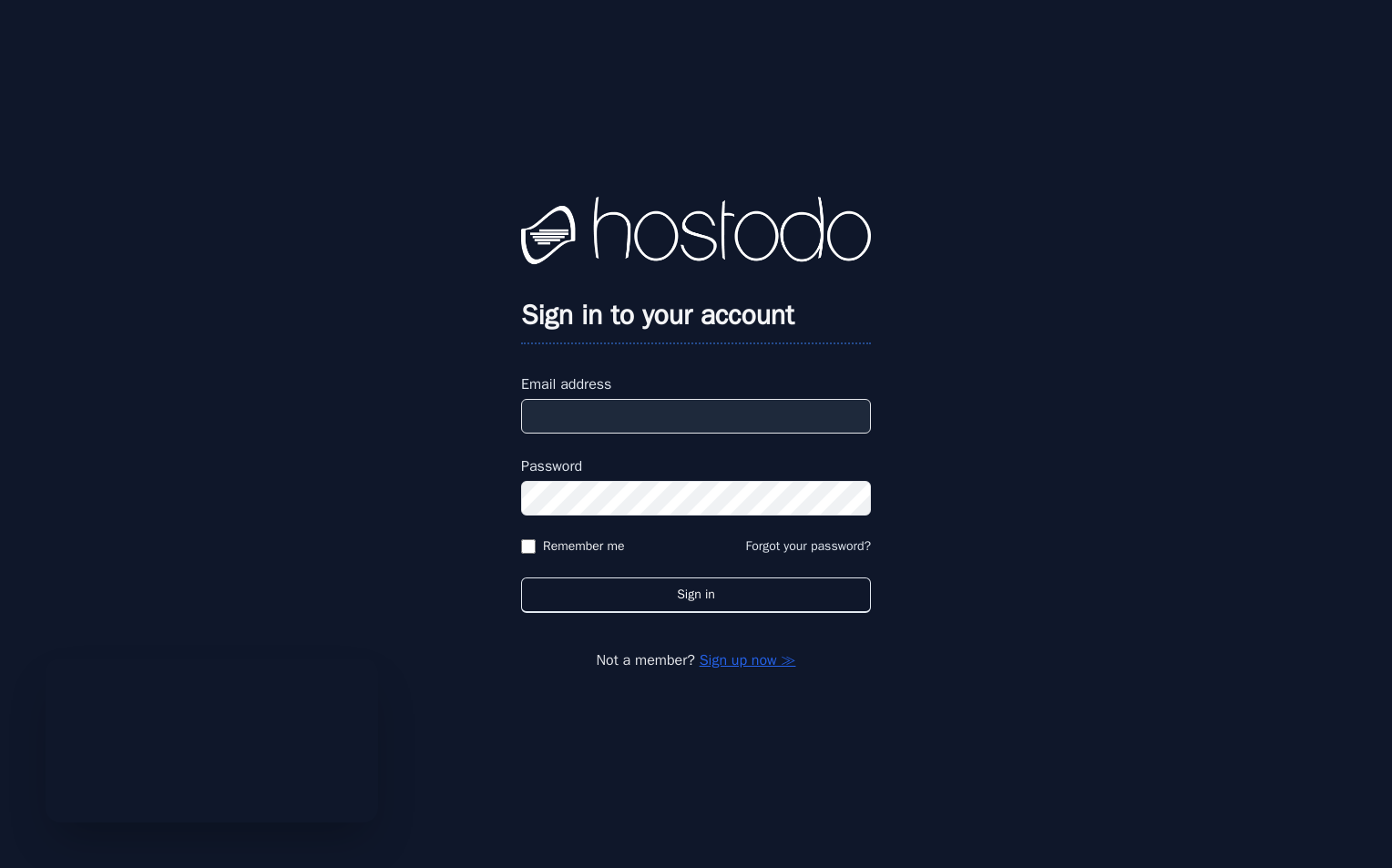 click on "Email address" at bounding box center [696, 416] 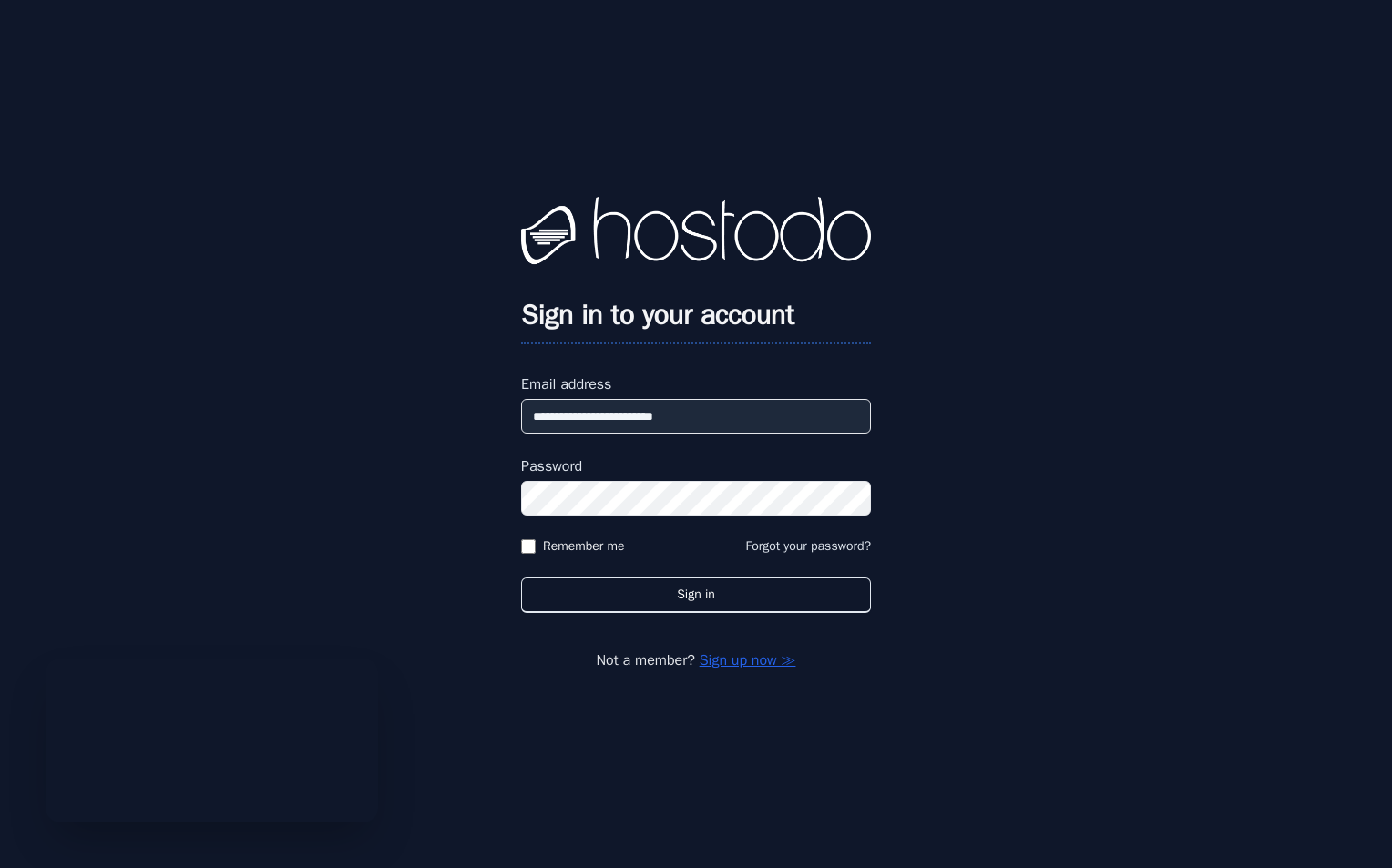 type on "**********" 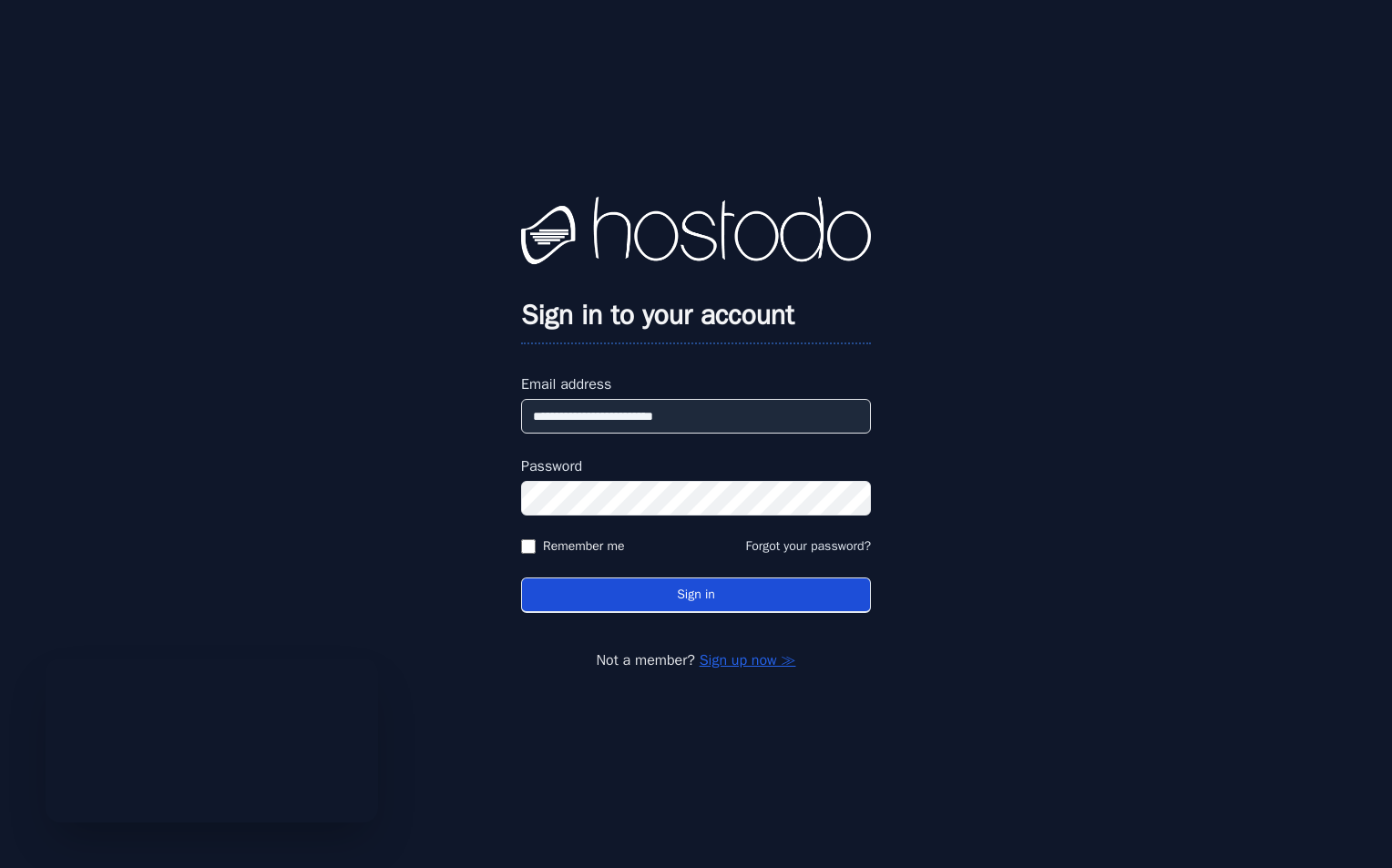 click on "Sign in" at bounding box center [696, 595] 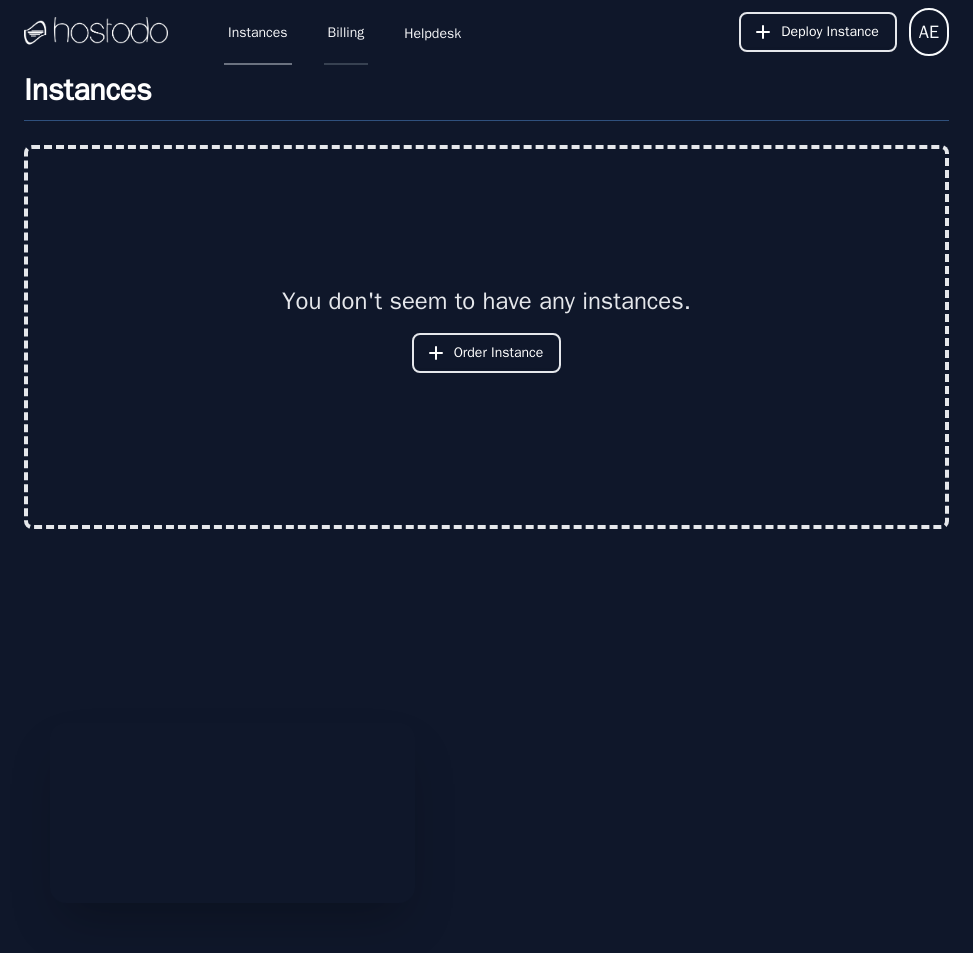 click on "Billing" at bounding box center [346, 32] 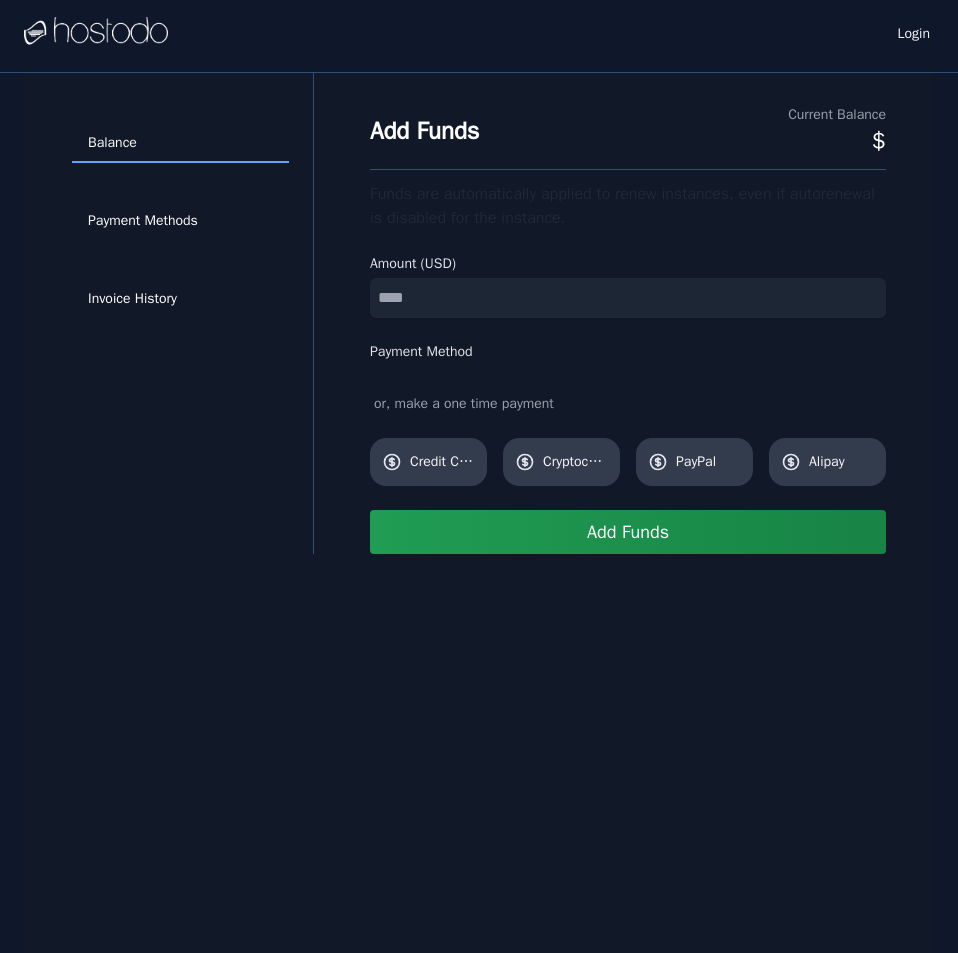 scroll, scrollTop: 0, scrollLeft: 0, axis: both 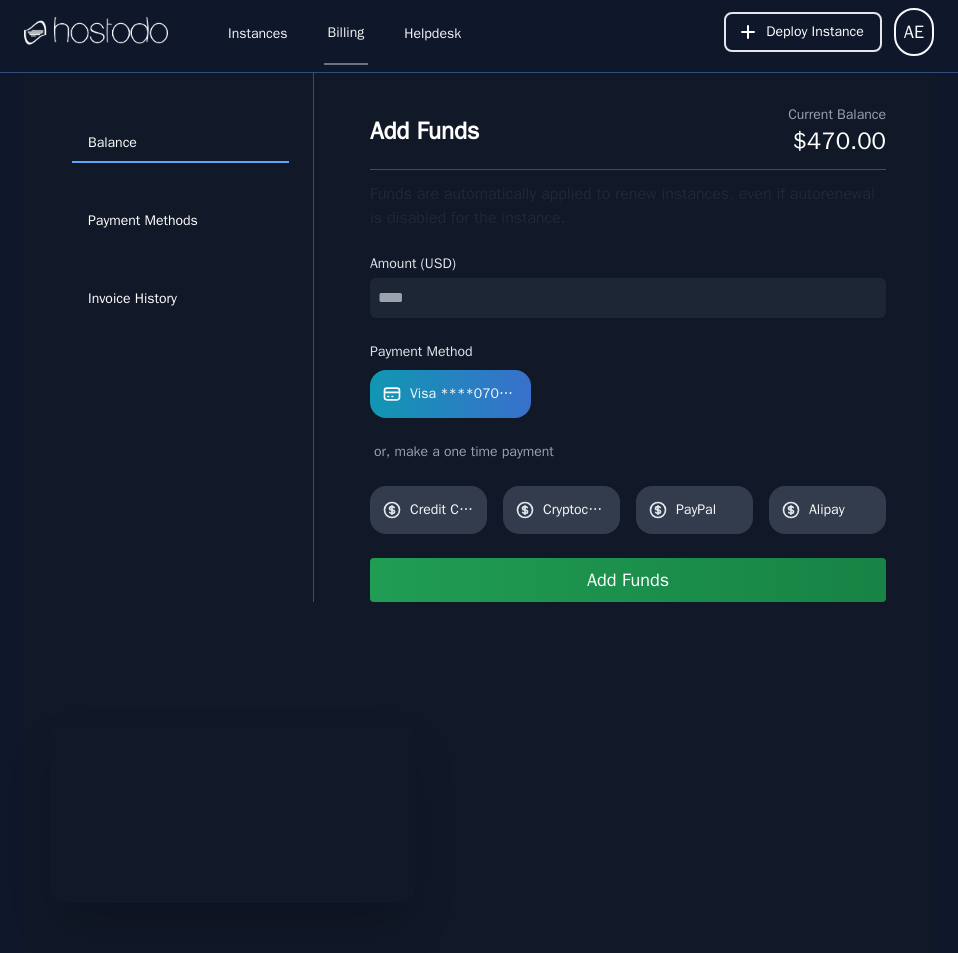 click at bounding box center (628, 298) 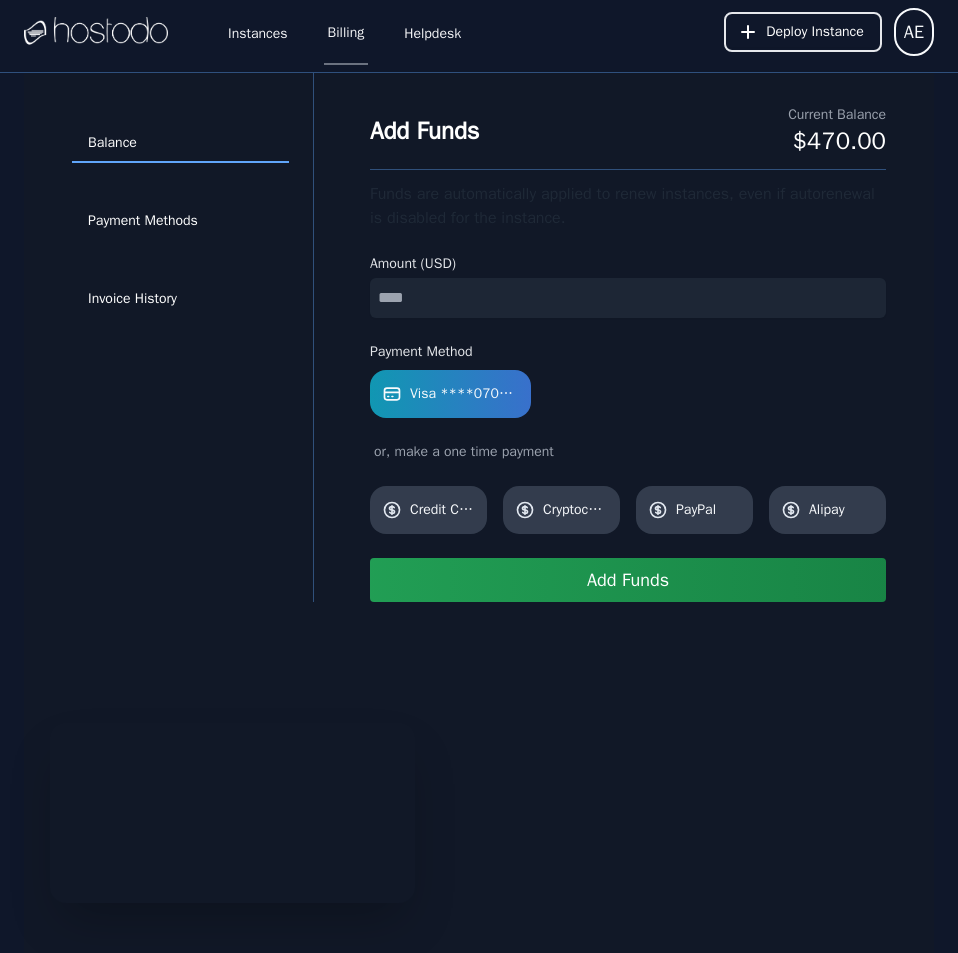 type on "**" 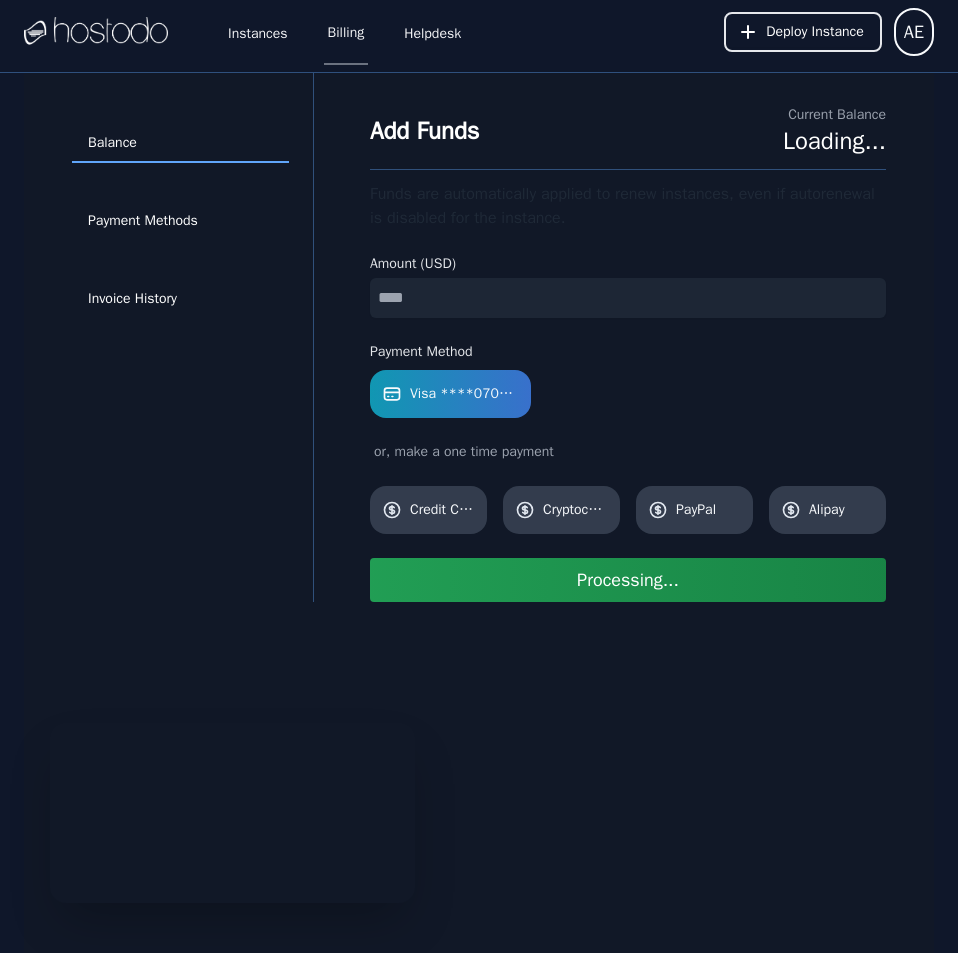 type 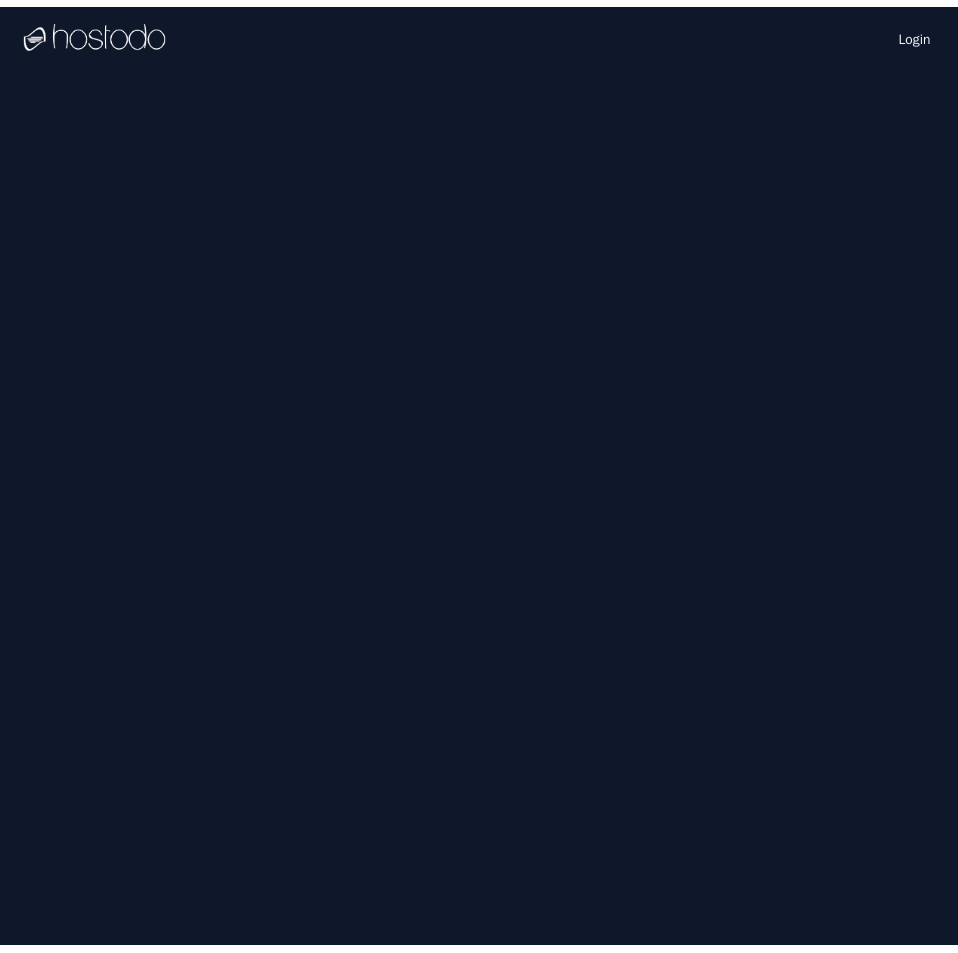 scroll, scrollTop: 0, scrollLeft: 0, axis: both 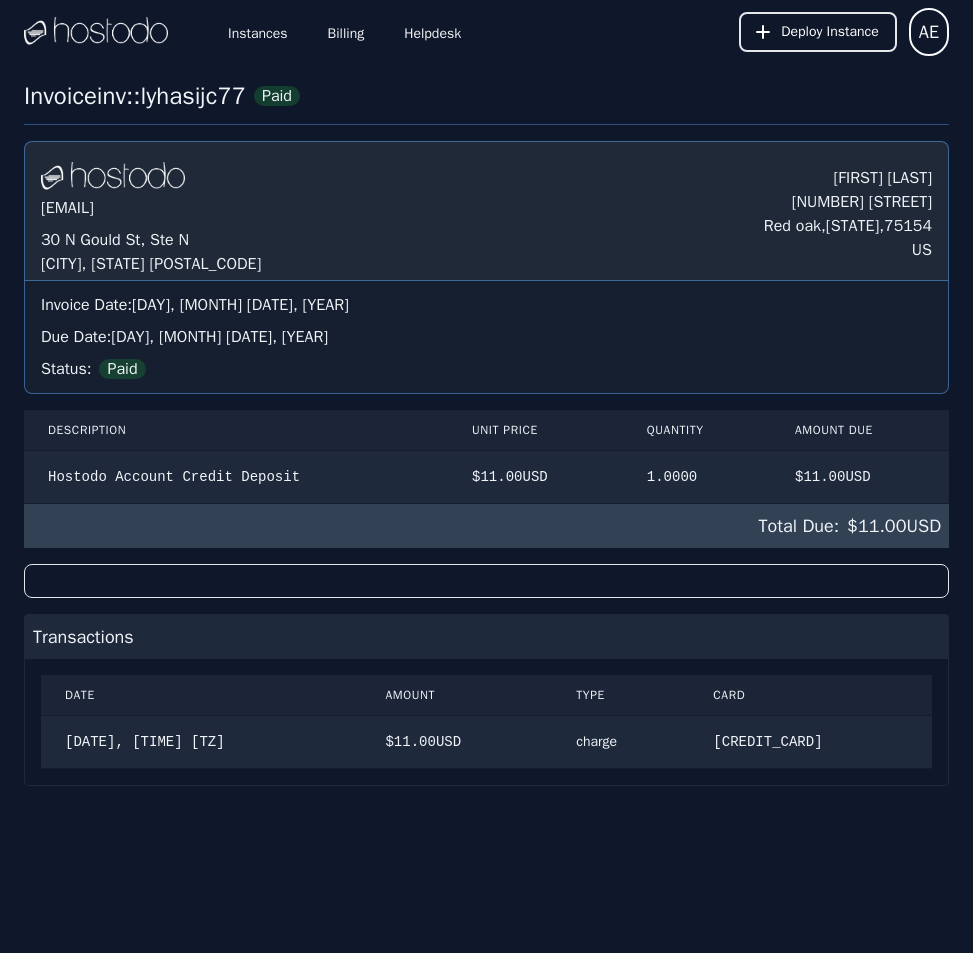 click on "Transactions" at bounding box center (486, 637) 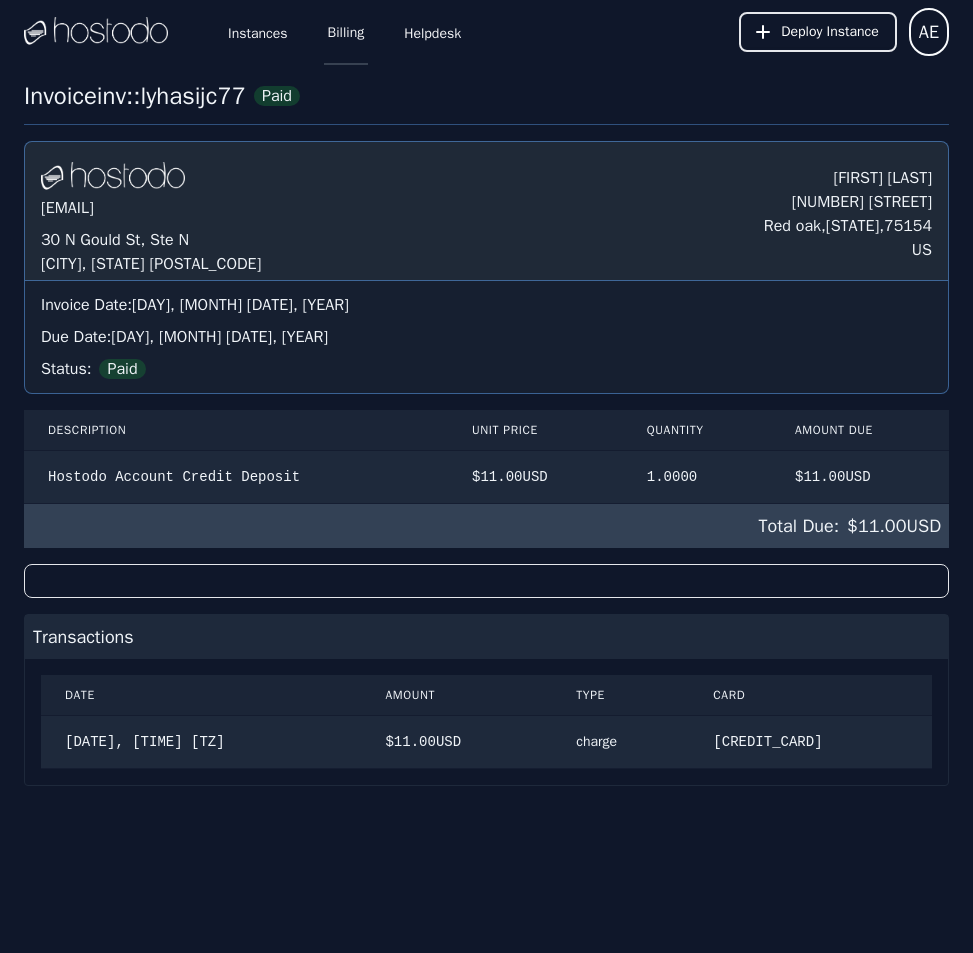 click on "Billing" at bounding box center [346, 32] 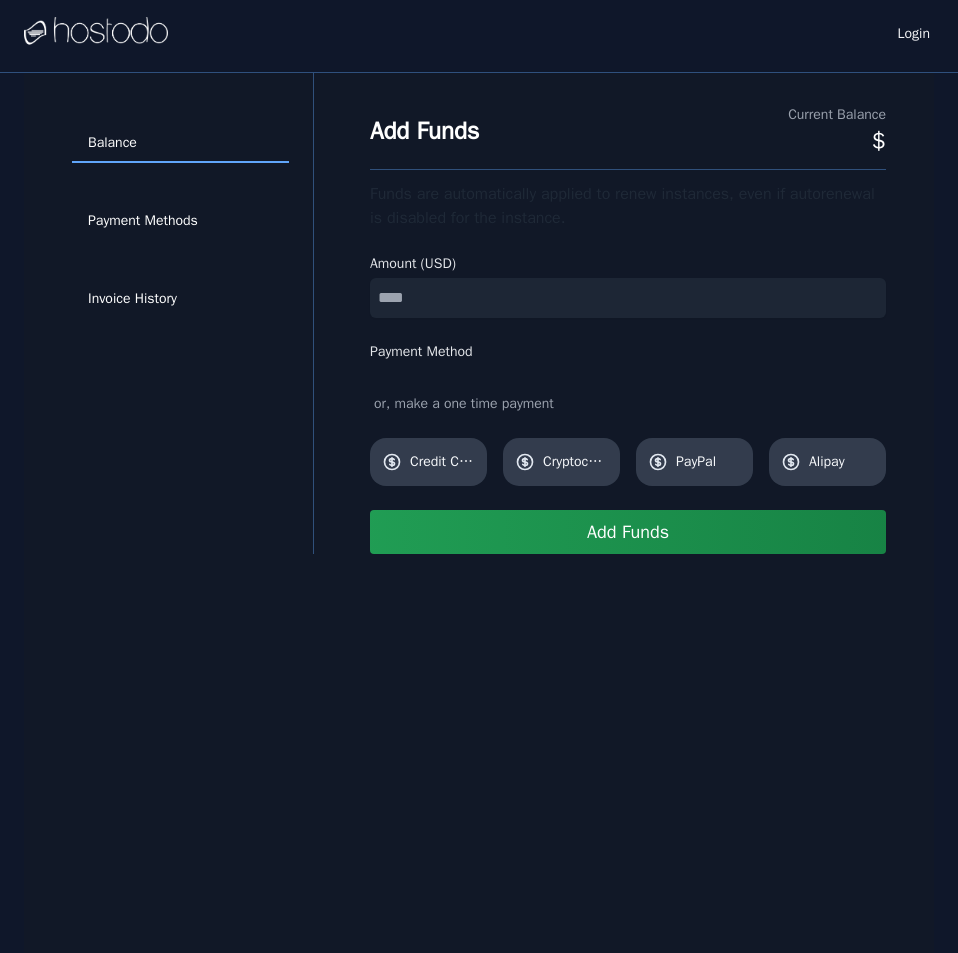 scroll, scrollTop: 0, scrollLeft: 0, axis: both 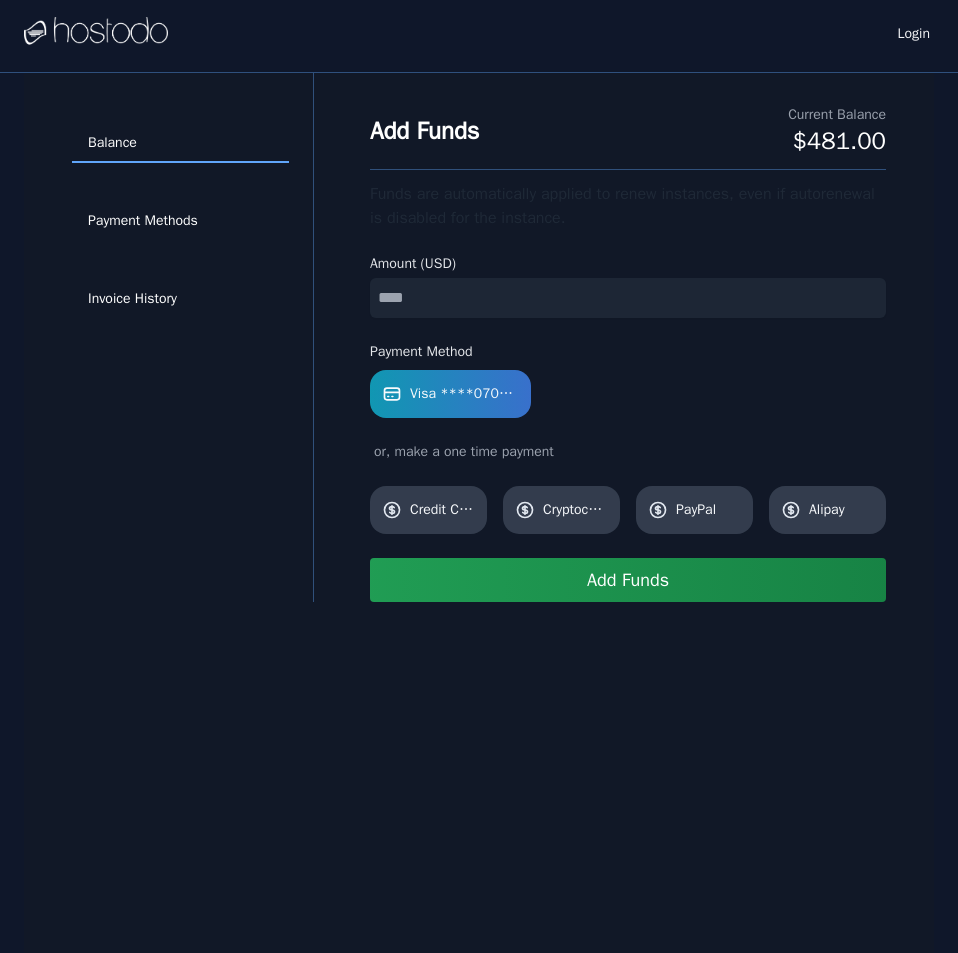click at bounding box center [628, 298] 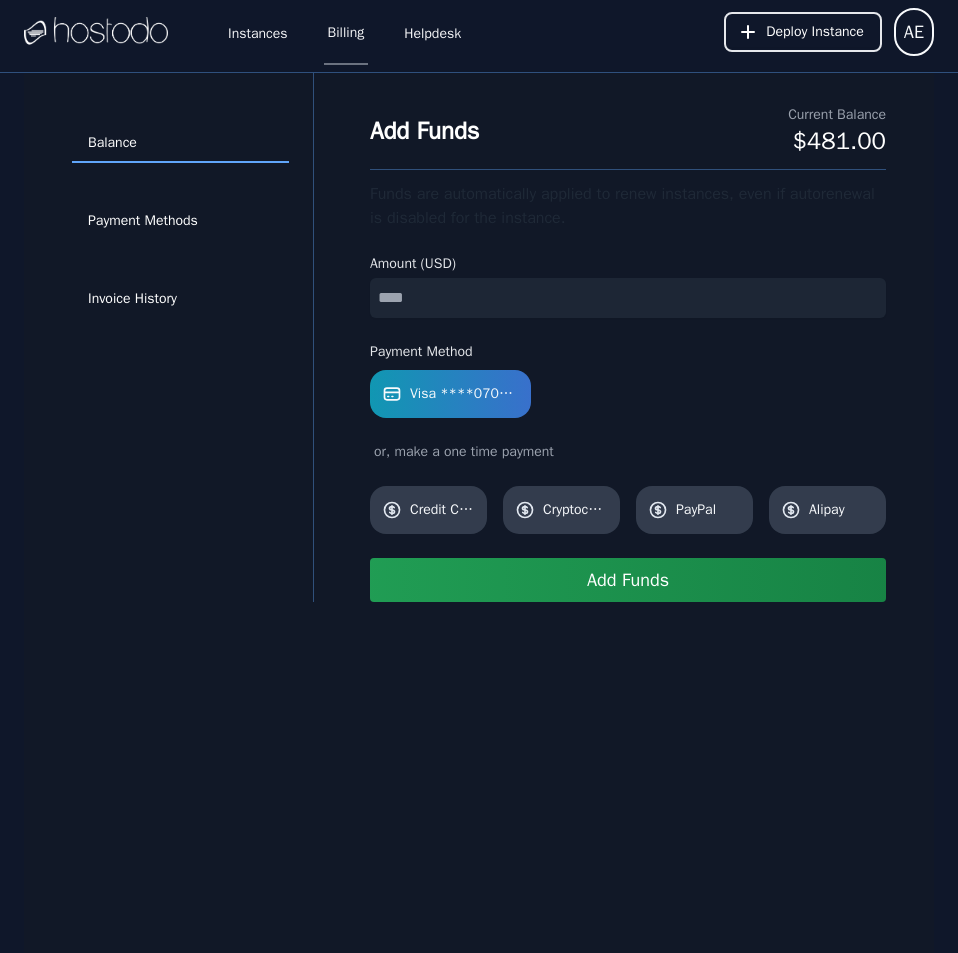 type on "**" 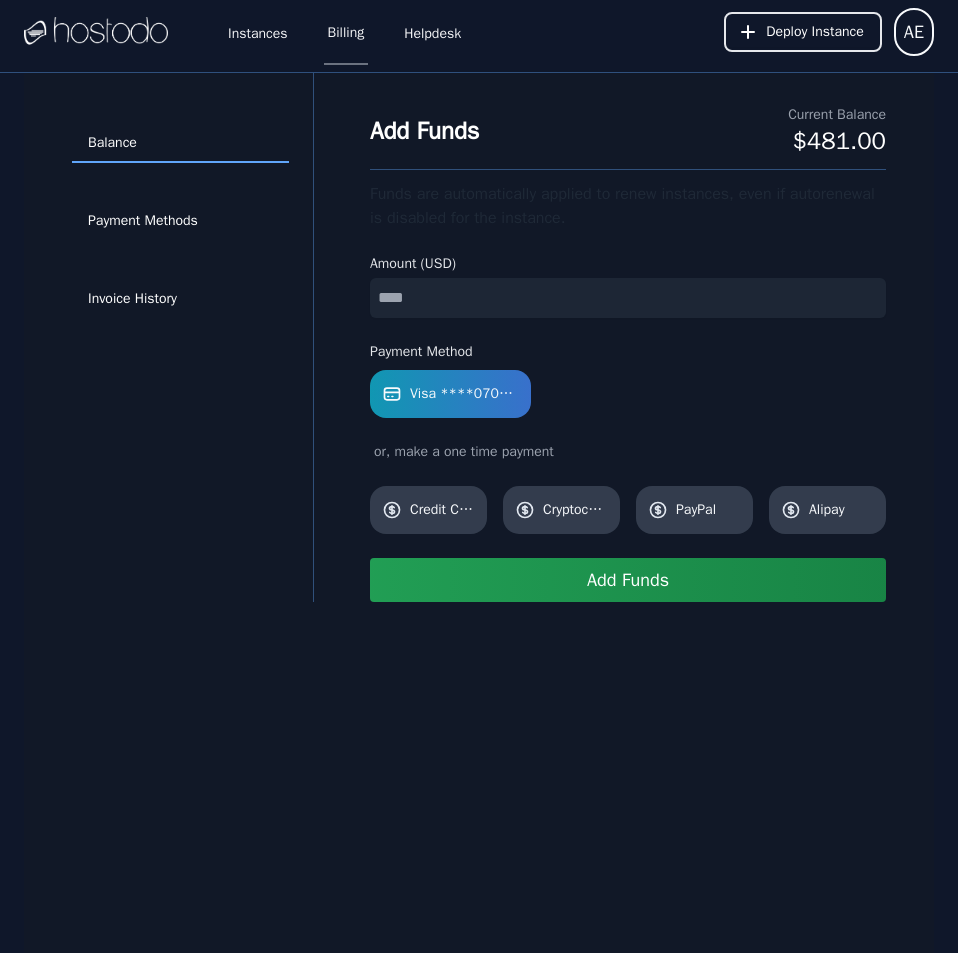 click on "Add Funds" at bounding box center (628, 580) 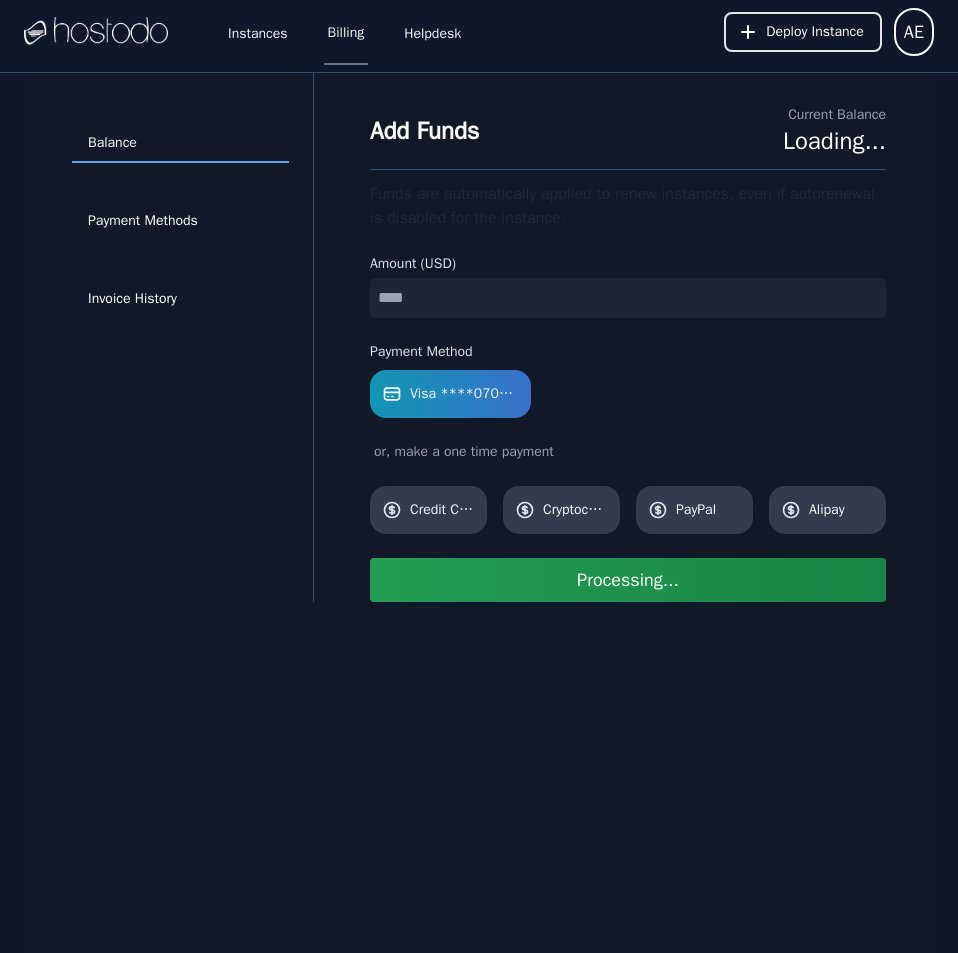 type 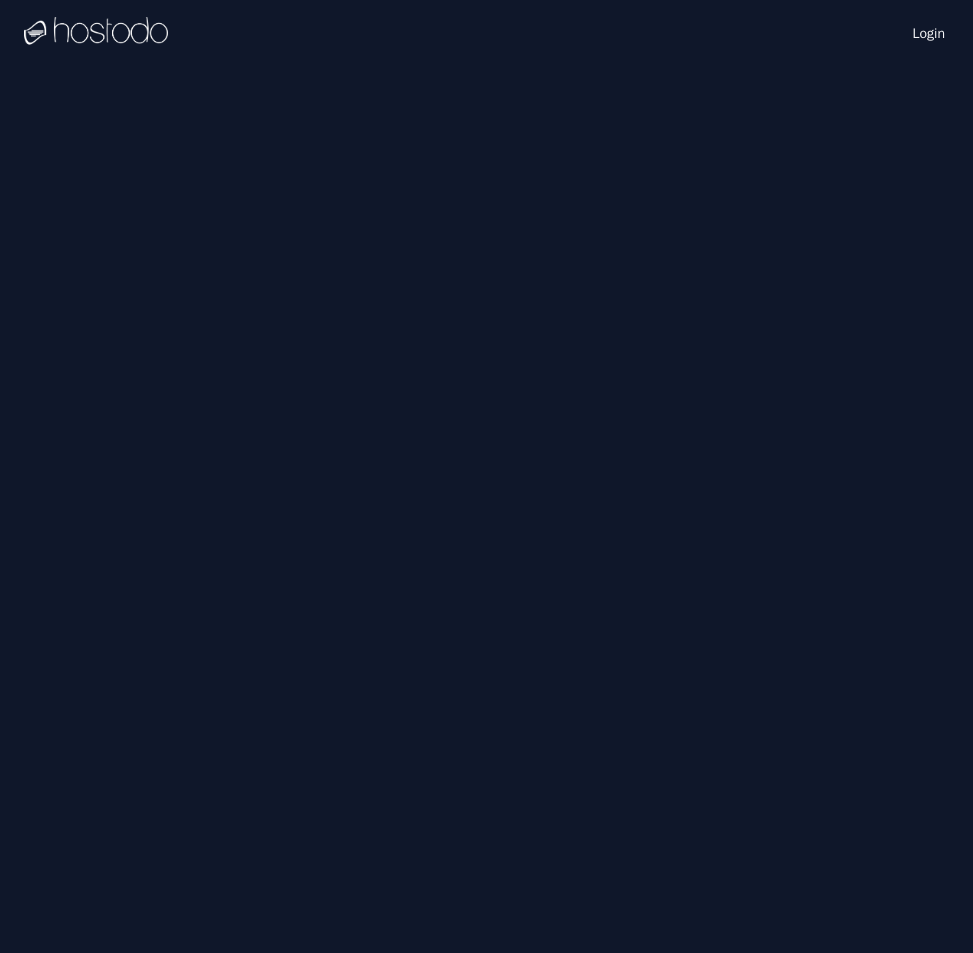 scroll, scrollTop: 0, scrollLeft: 0, axis: both 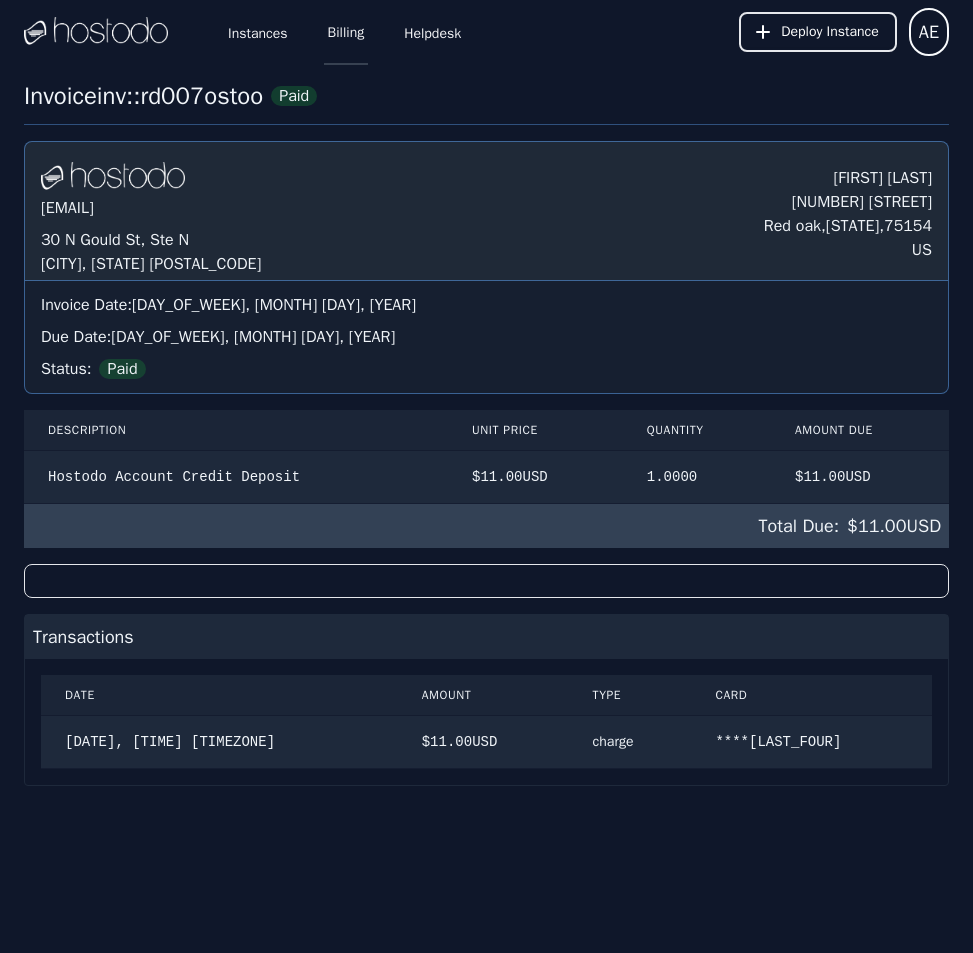 click on "Billing" at bounding box center [346, 32] 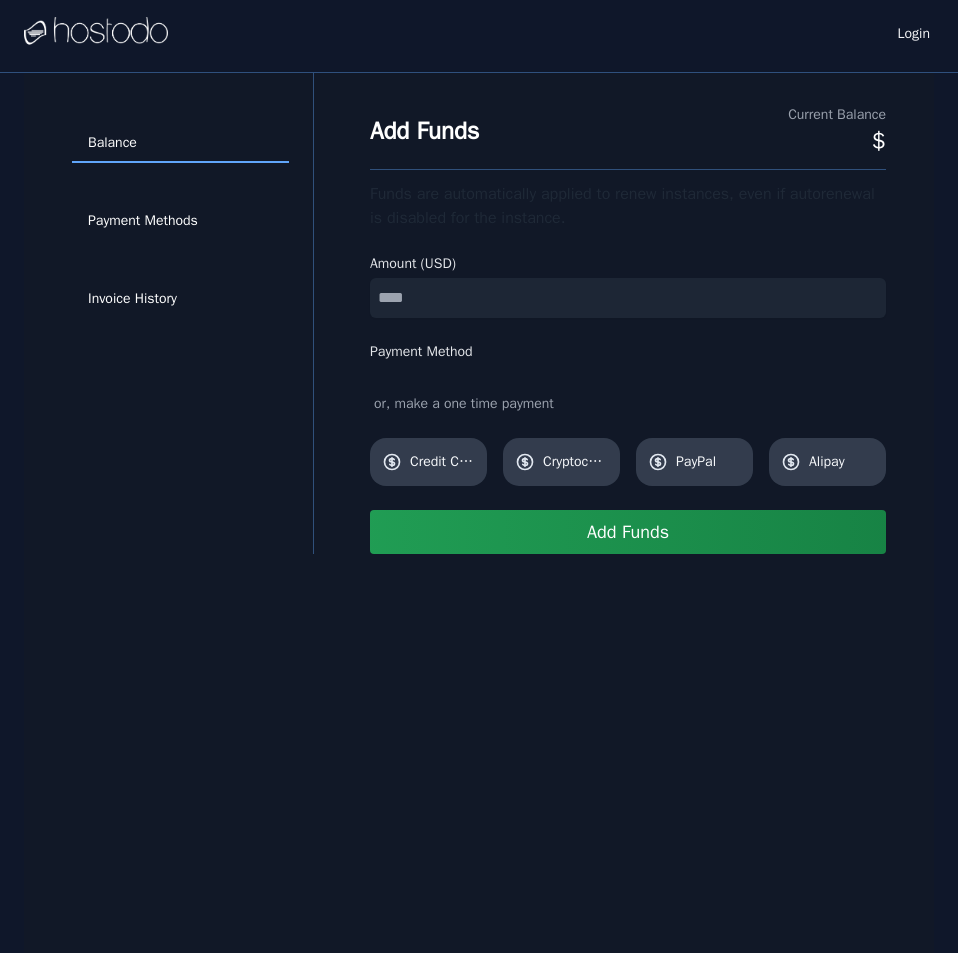 scroll, scrollTop: 0, scrollLeft: 0, axis: both 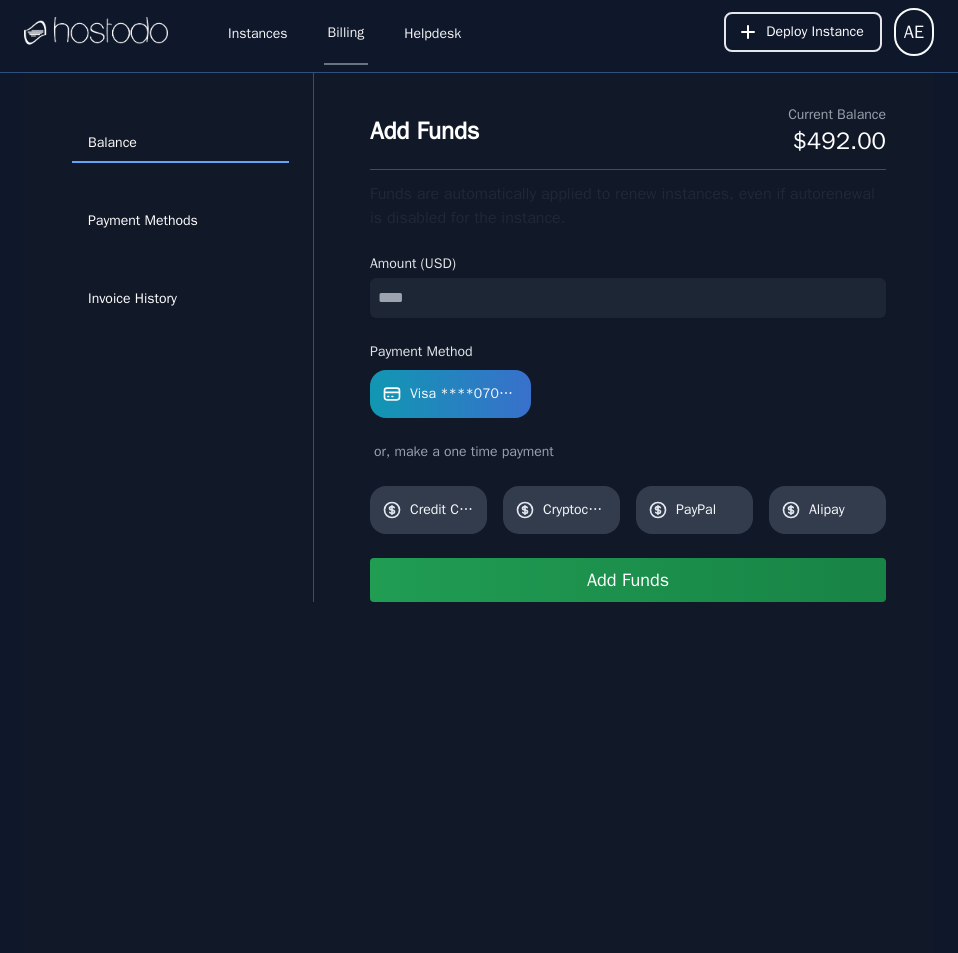 click at bounding box center [628, 298] 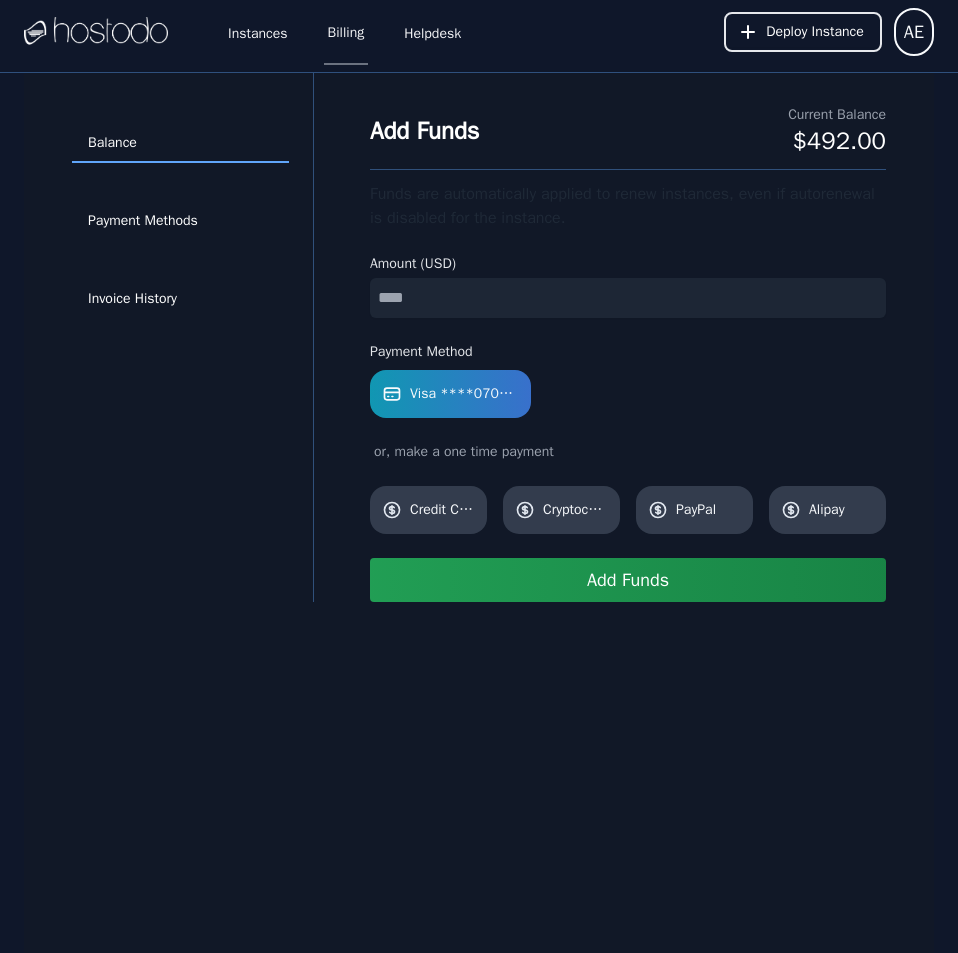 click on "Add Funds" at bounding box center [628, 580] 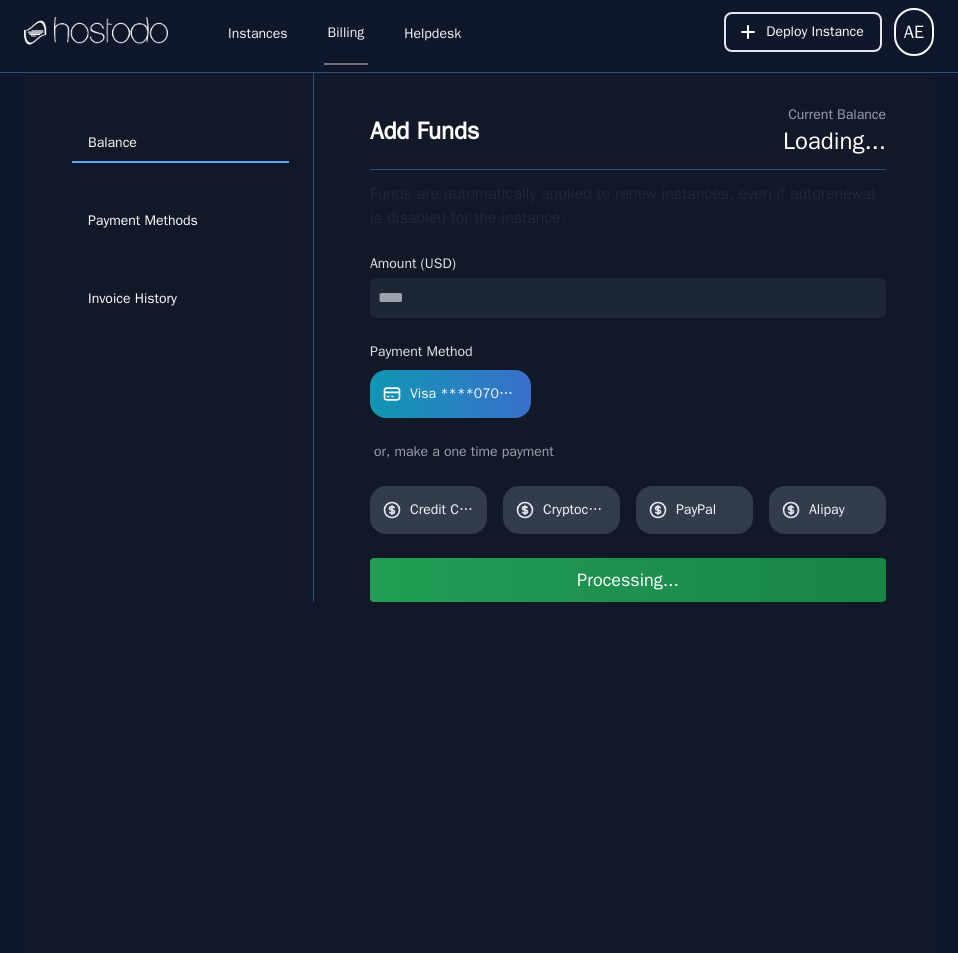 type 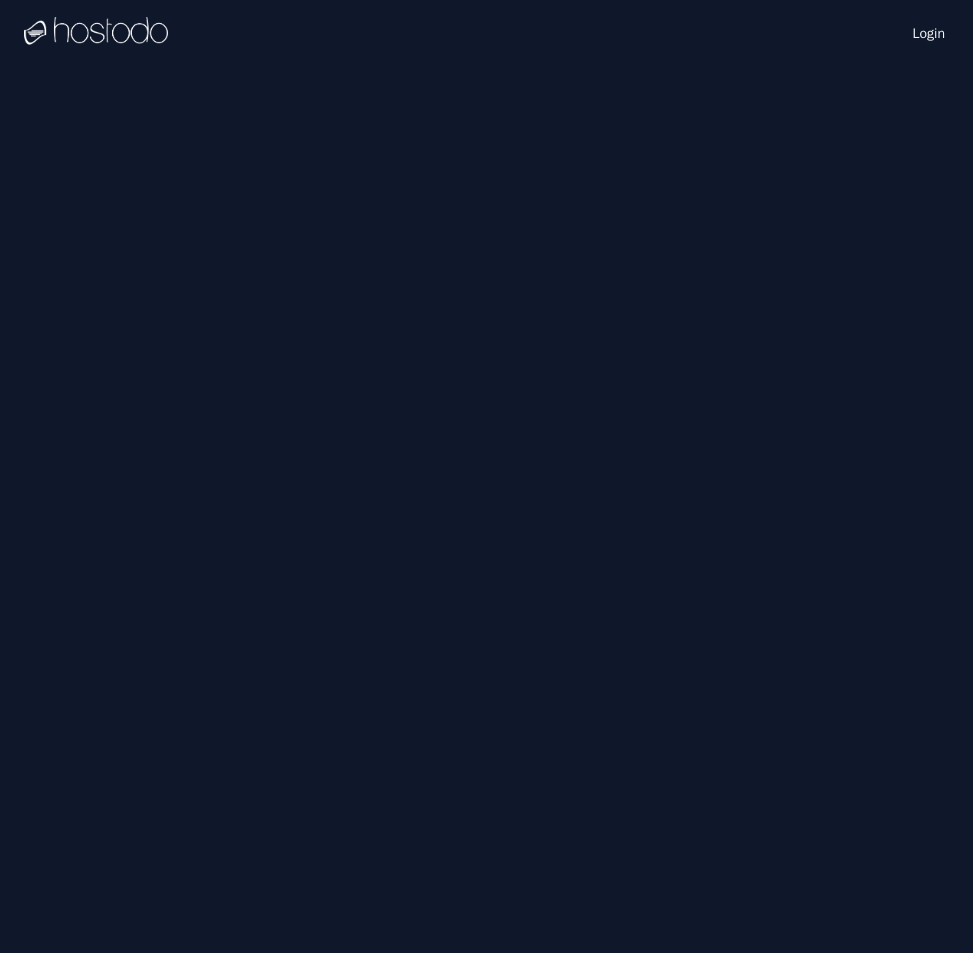 scroll, scrollTop: 0, scrollLeft: 0, axis: both 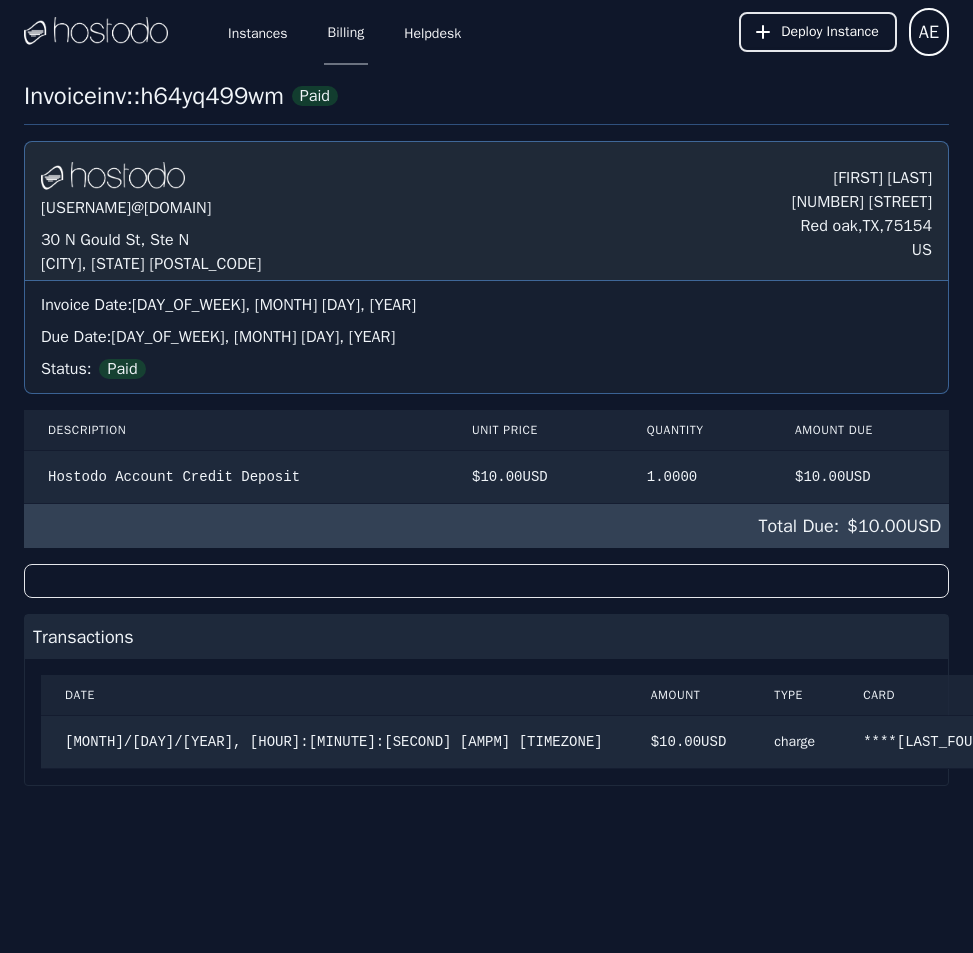 click on "Billing" at bounding box center (346, 32) 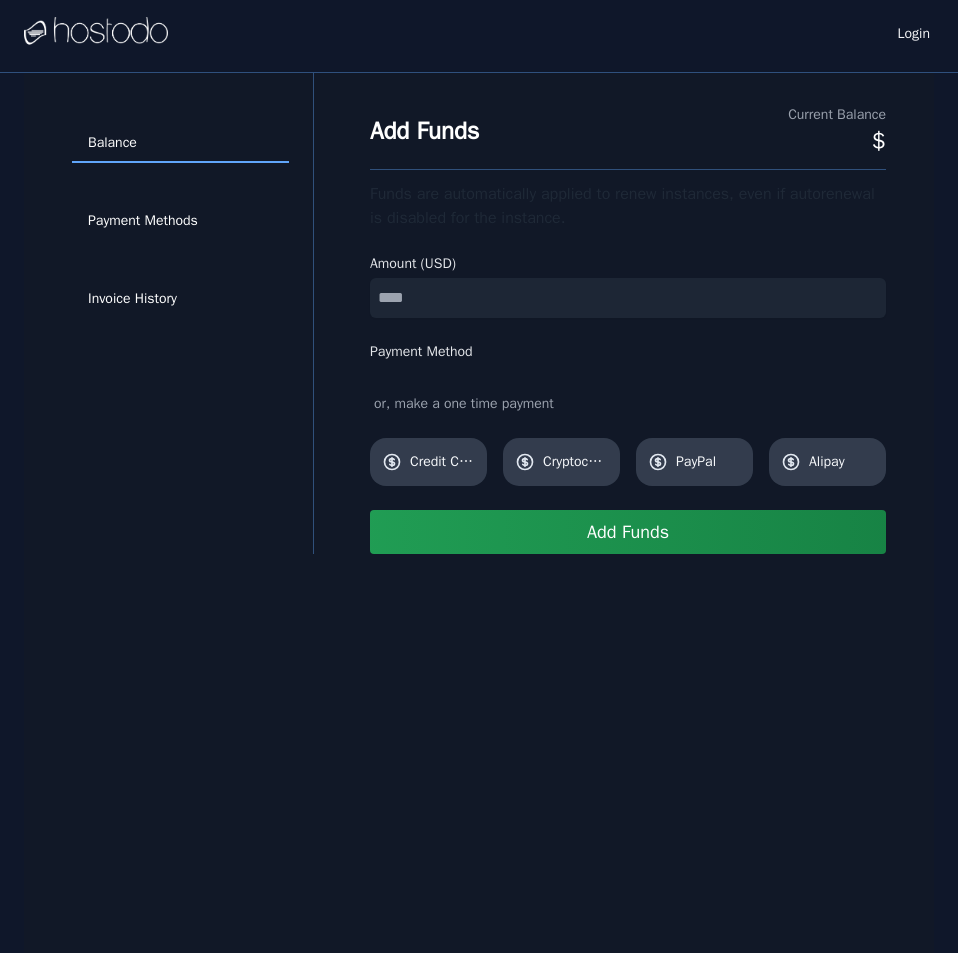scroll, scrollTop: 0, scrollLeft: 0, axis: both 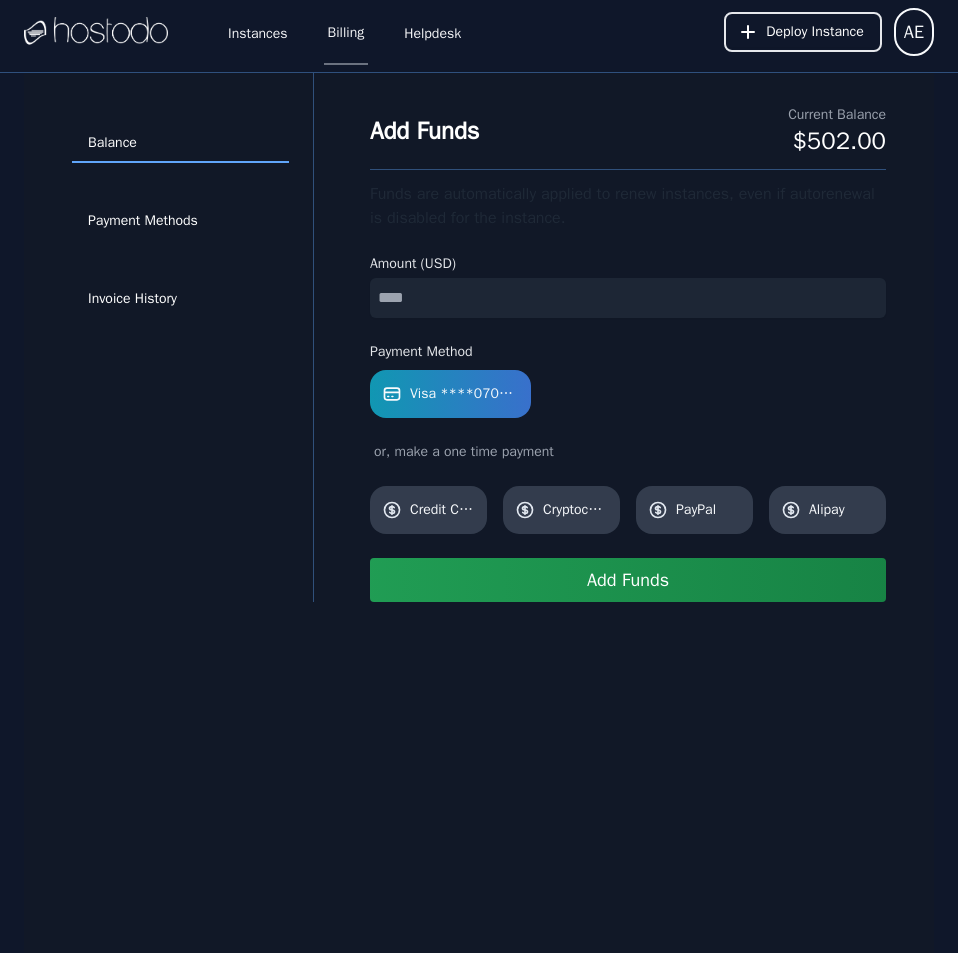 click at bounding box center [628, 298] 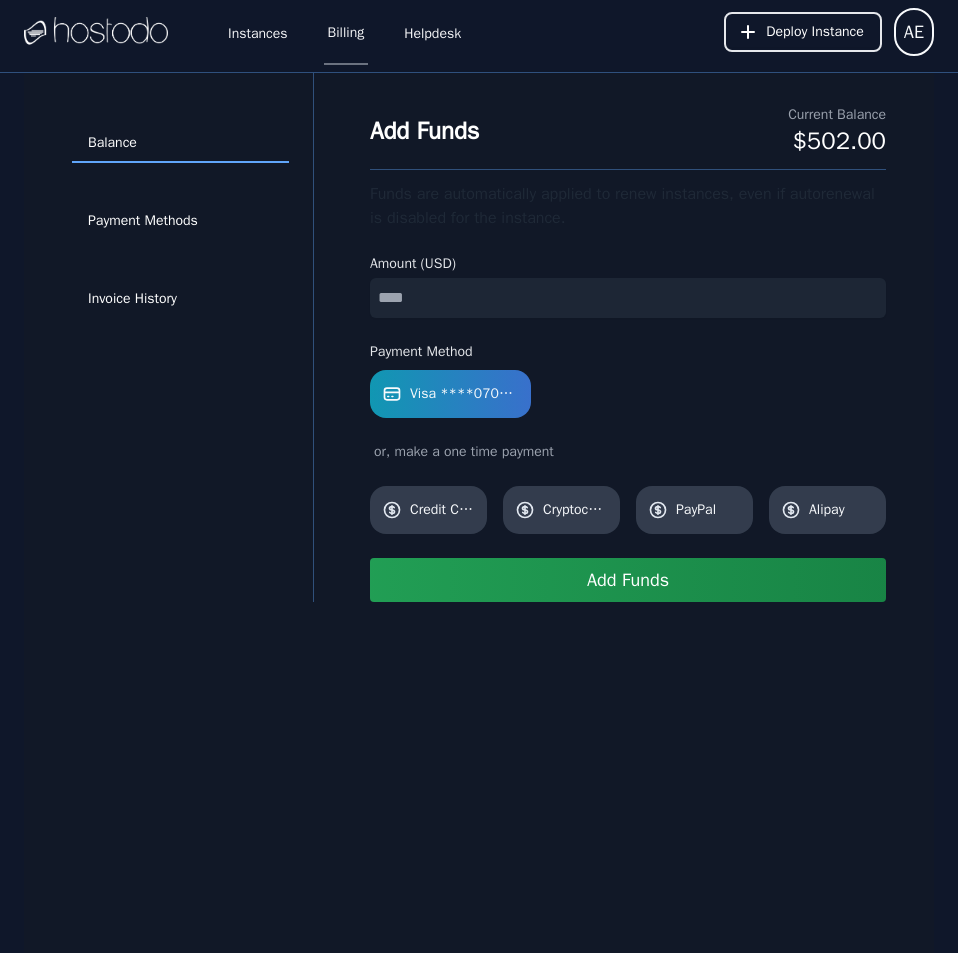 type on "**" 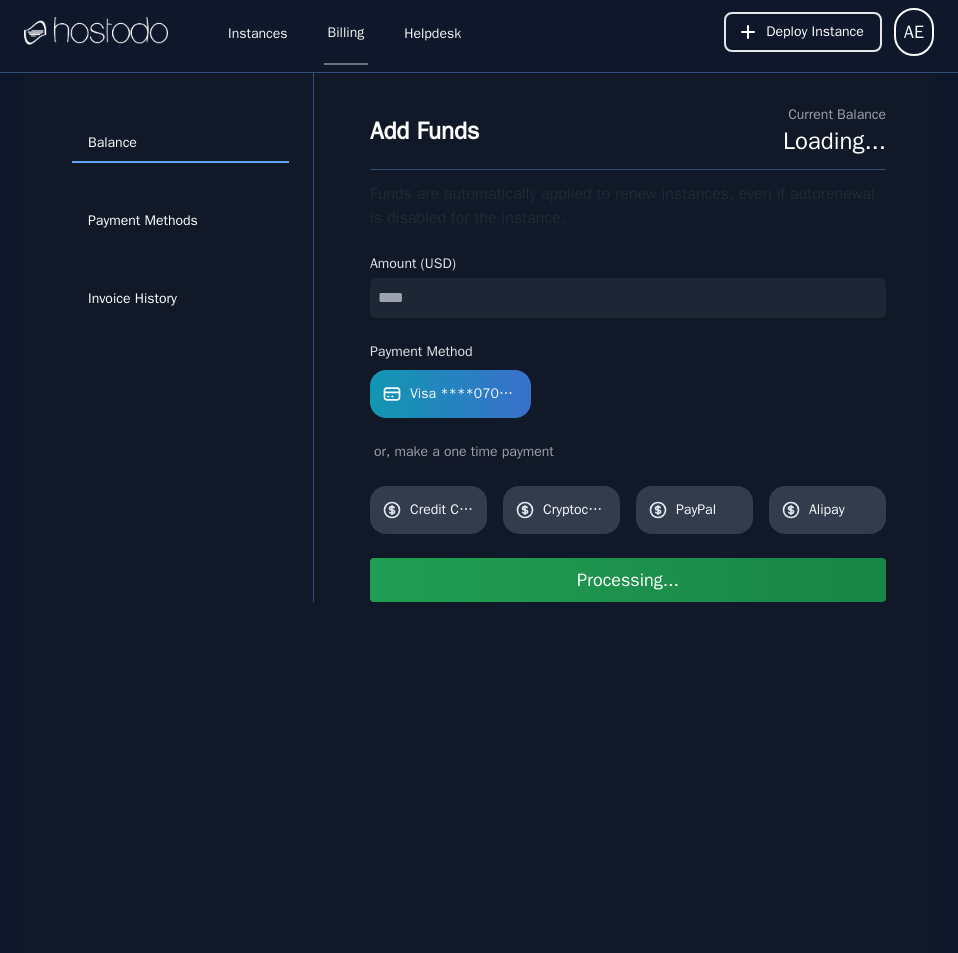 type 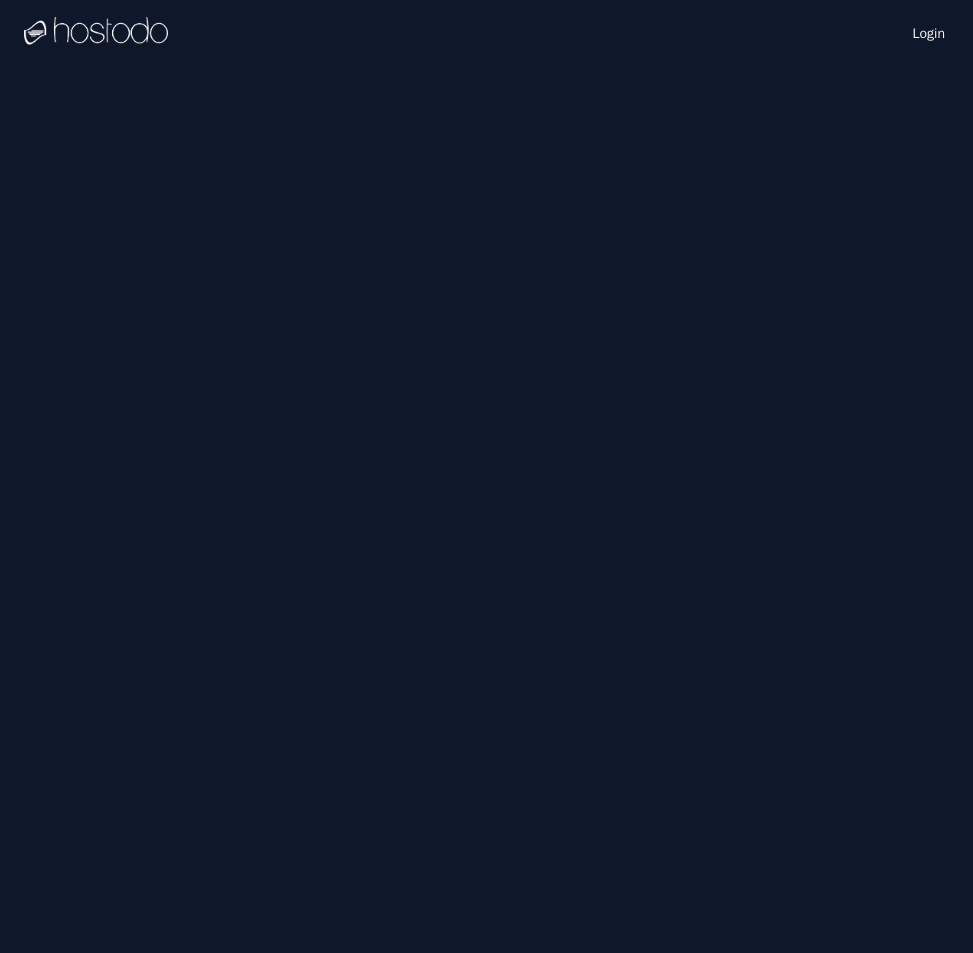 scroll, scrollTop: 0, scrollLeft: 0, axis: both 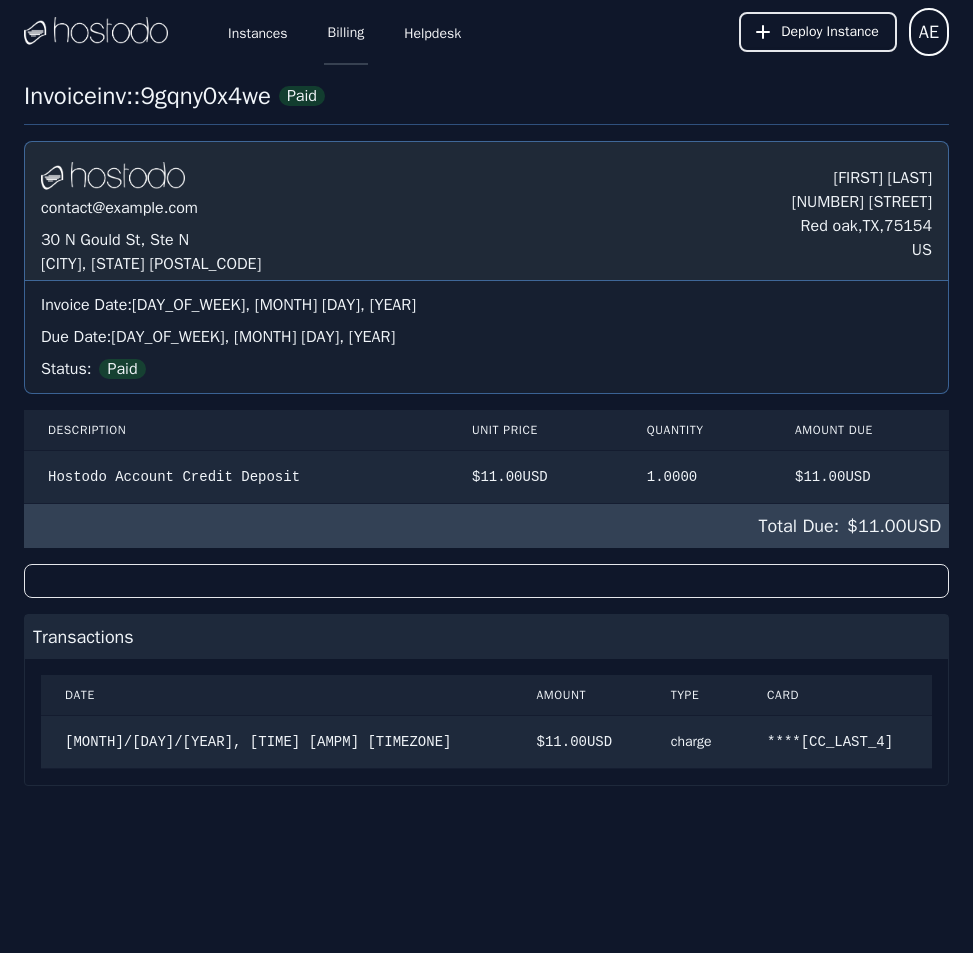 click on "Billing" at bounding box center (346, 32) 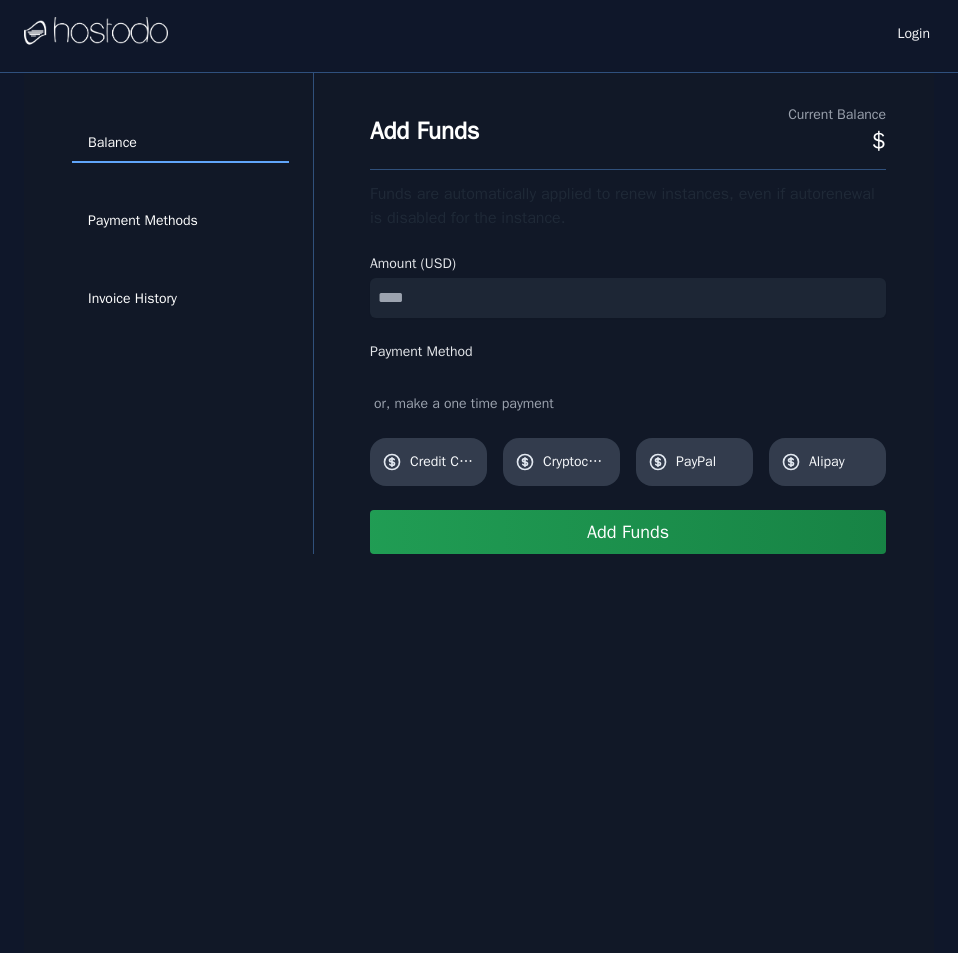 scroll, scrollTop: 0, scrollLeft: 0, axis: both 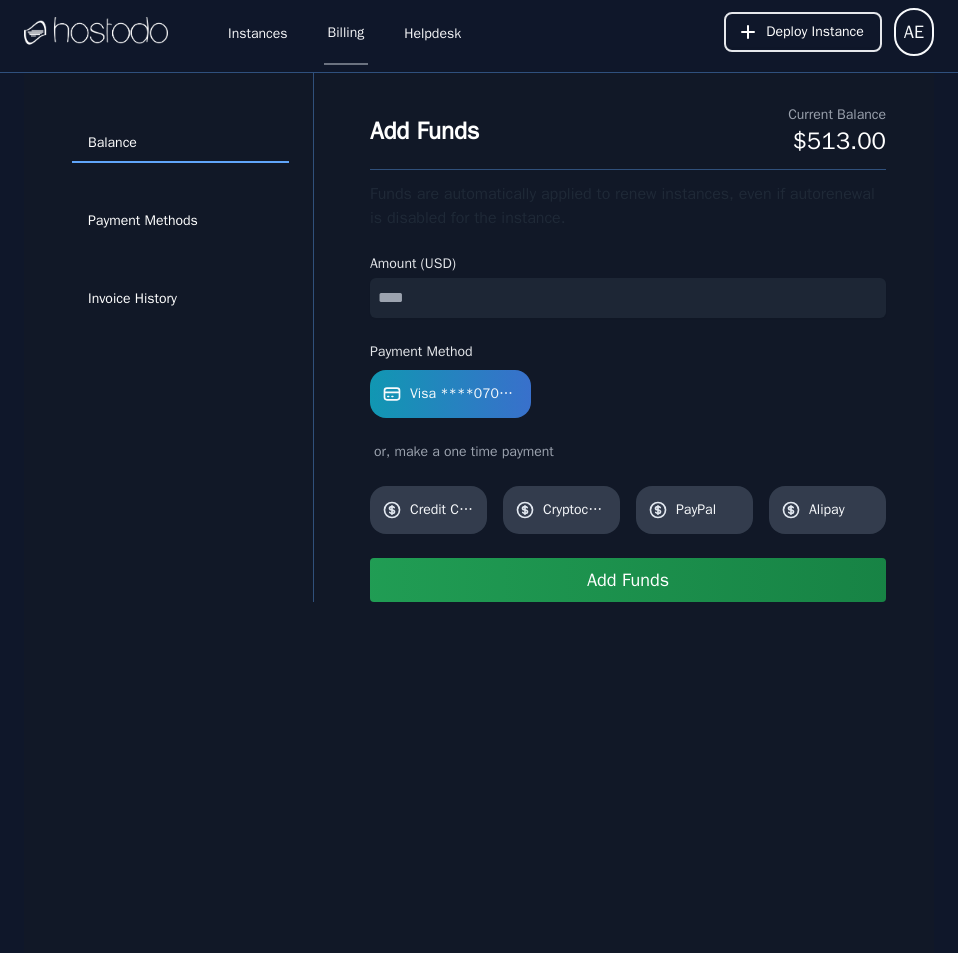 click at bounding box center (628, 298) 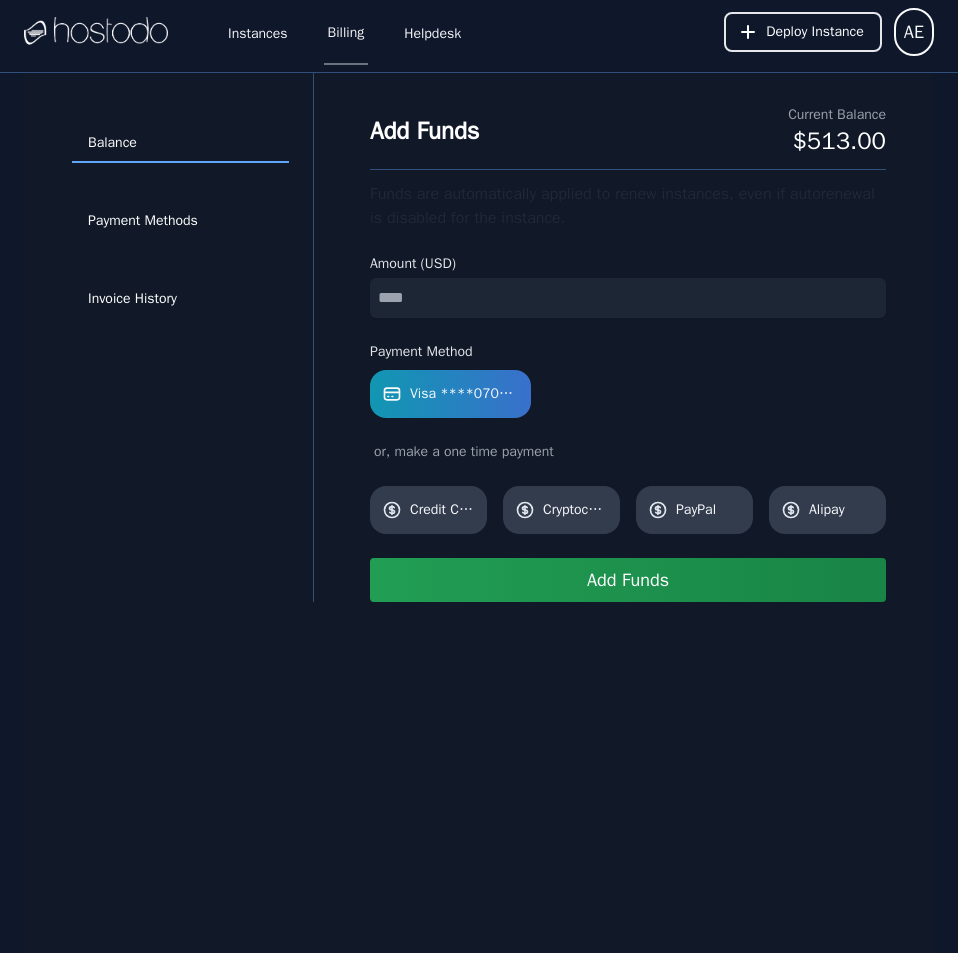 click on "Add Funds" at bounding box center (628, 580) 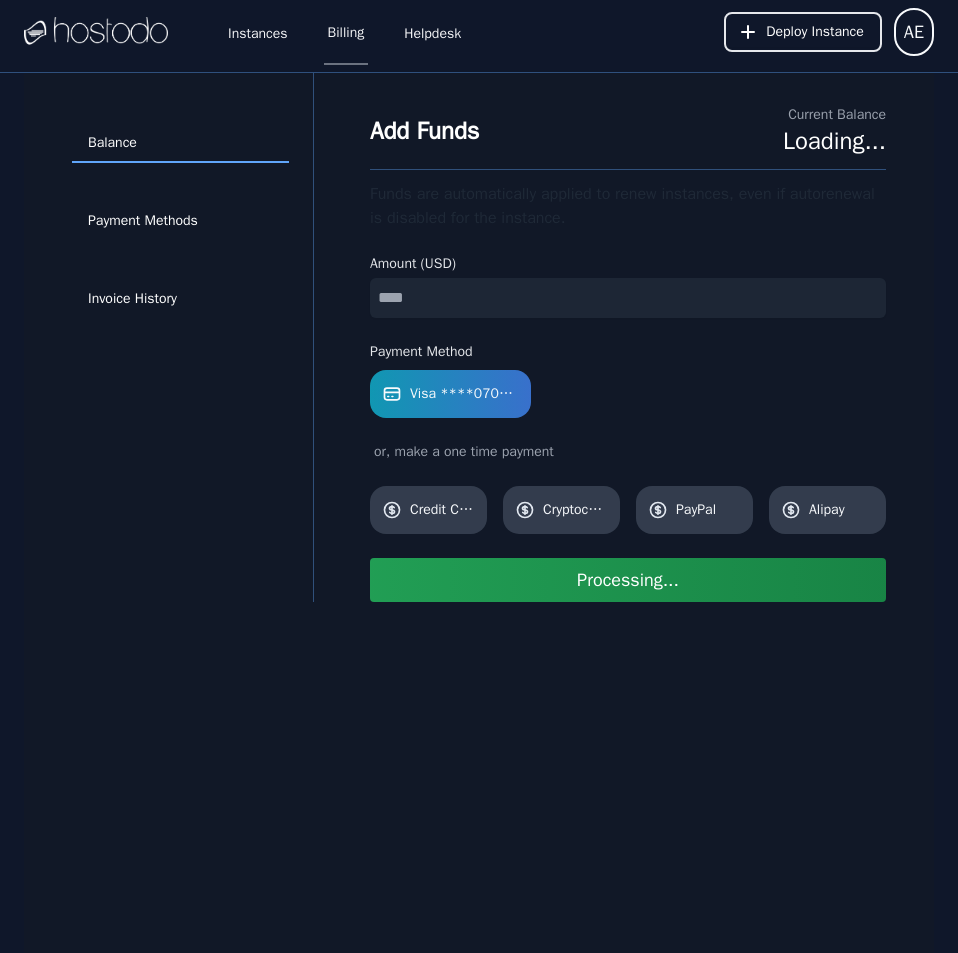 type 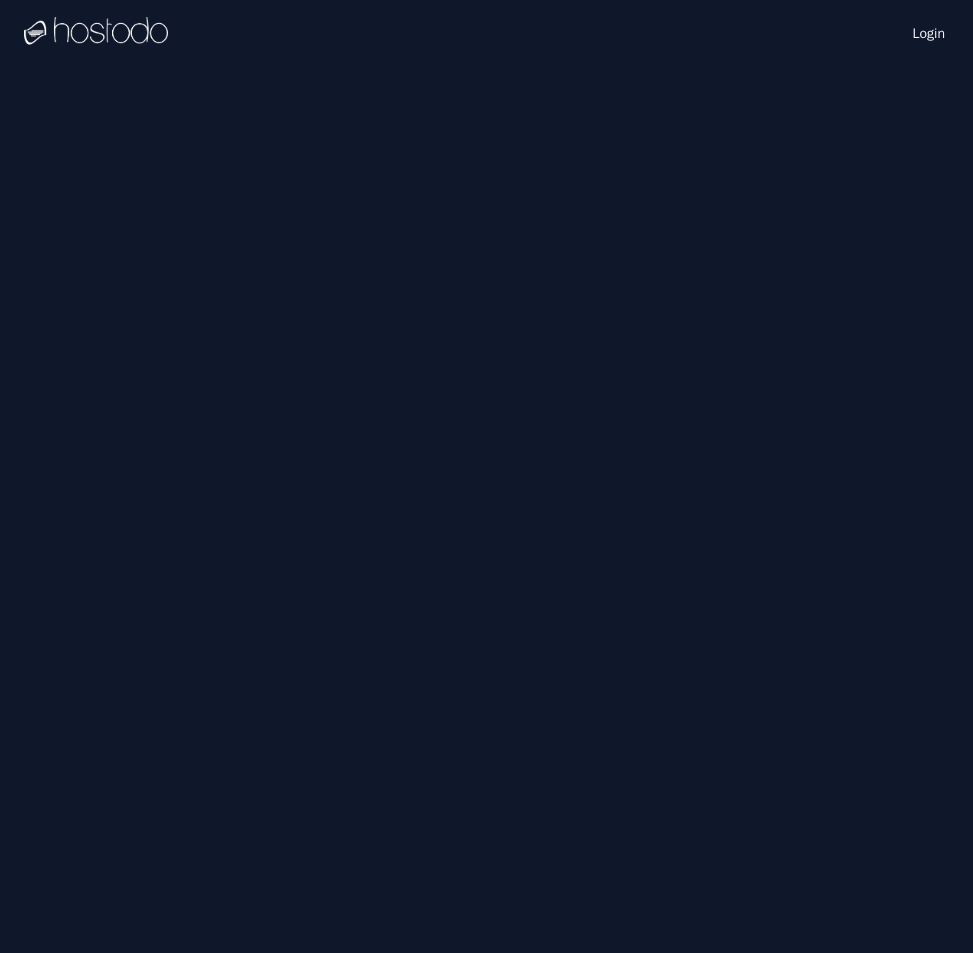 scroll, scrollTop: 0, scrollLeft: 0, axis: both 